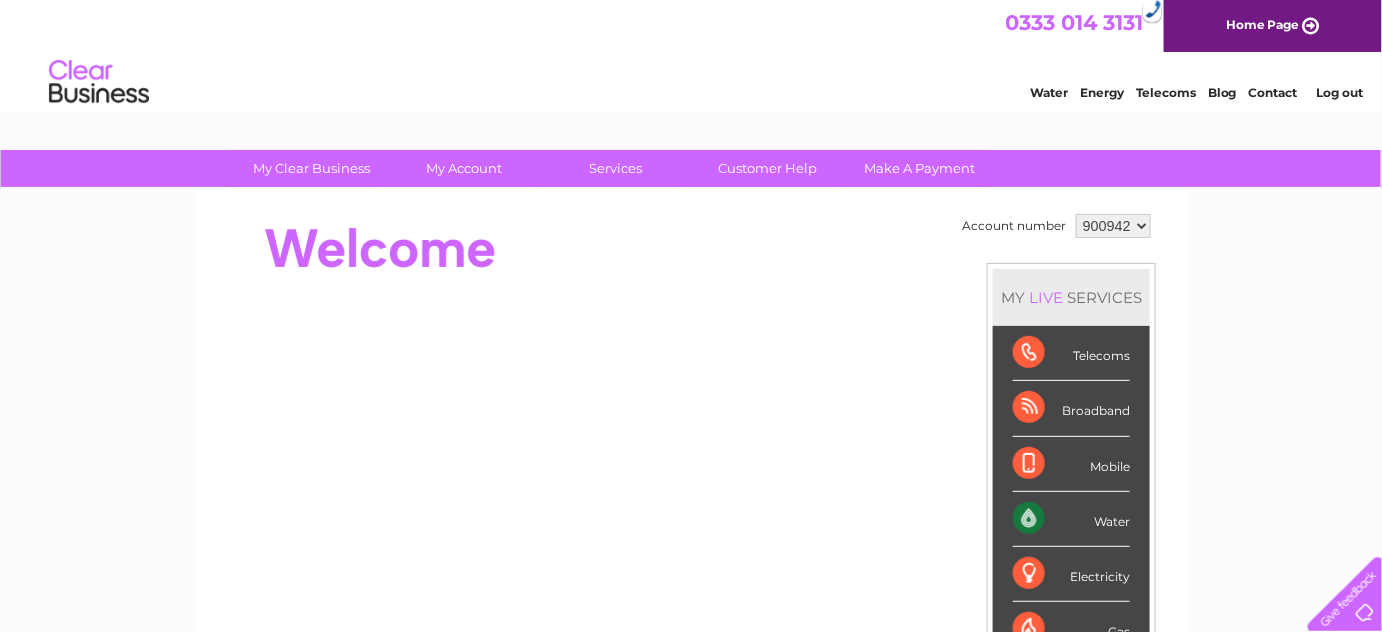 scroll, scrollTop: 0, scrollLeft: 0, axis: both 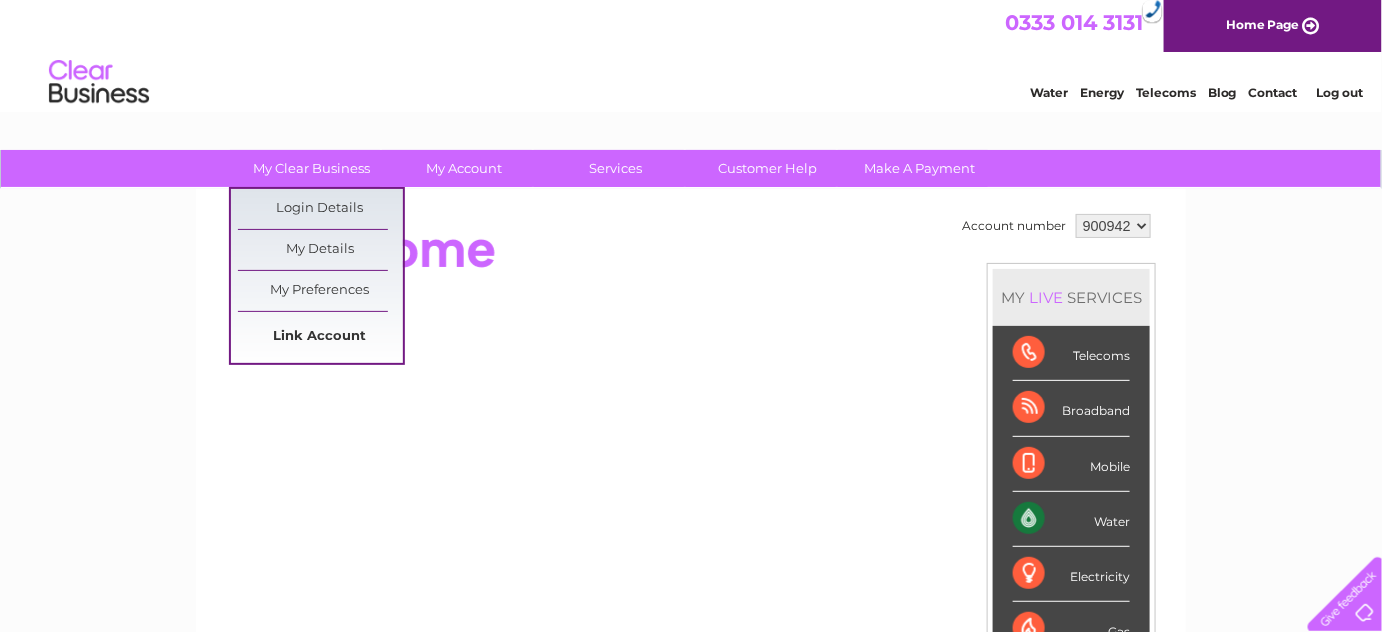 click on "Link Account" at bounding box center [320, 337] 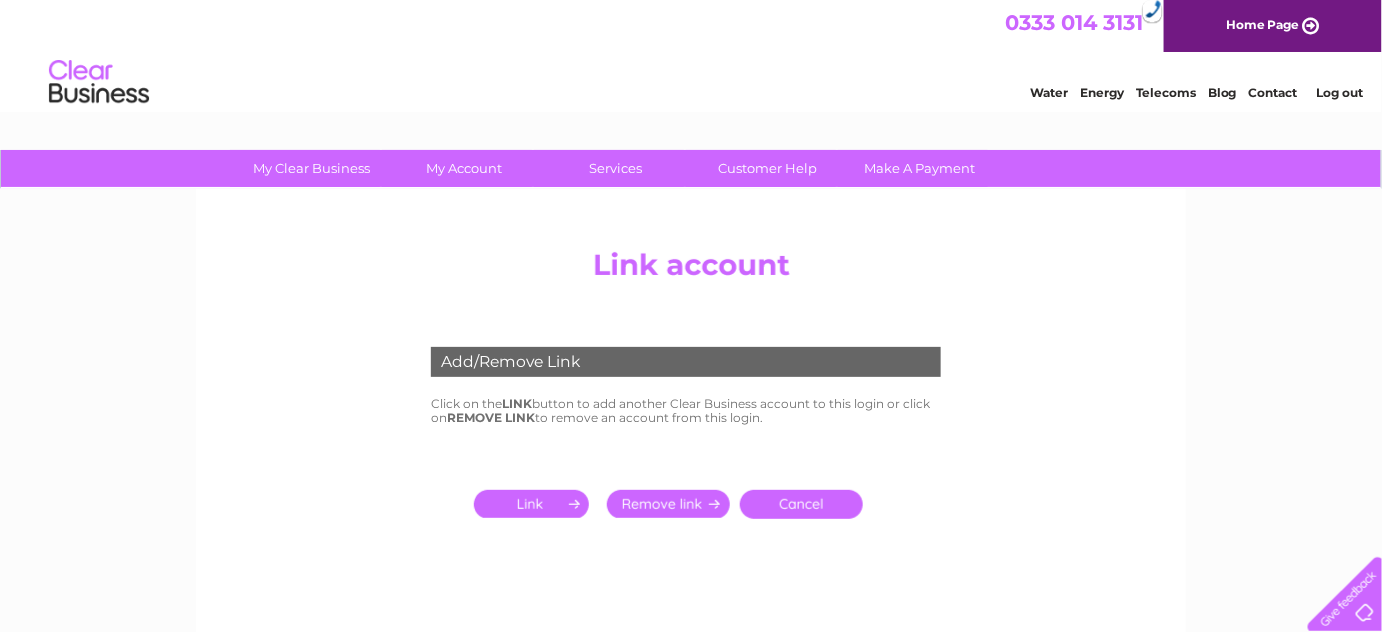 scroll, scrollTop: 0, scrollLeft: 0, axis: both 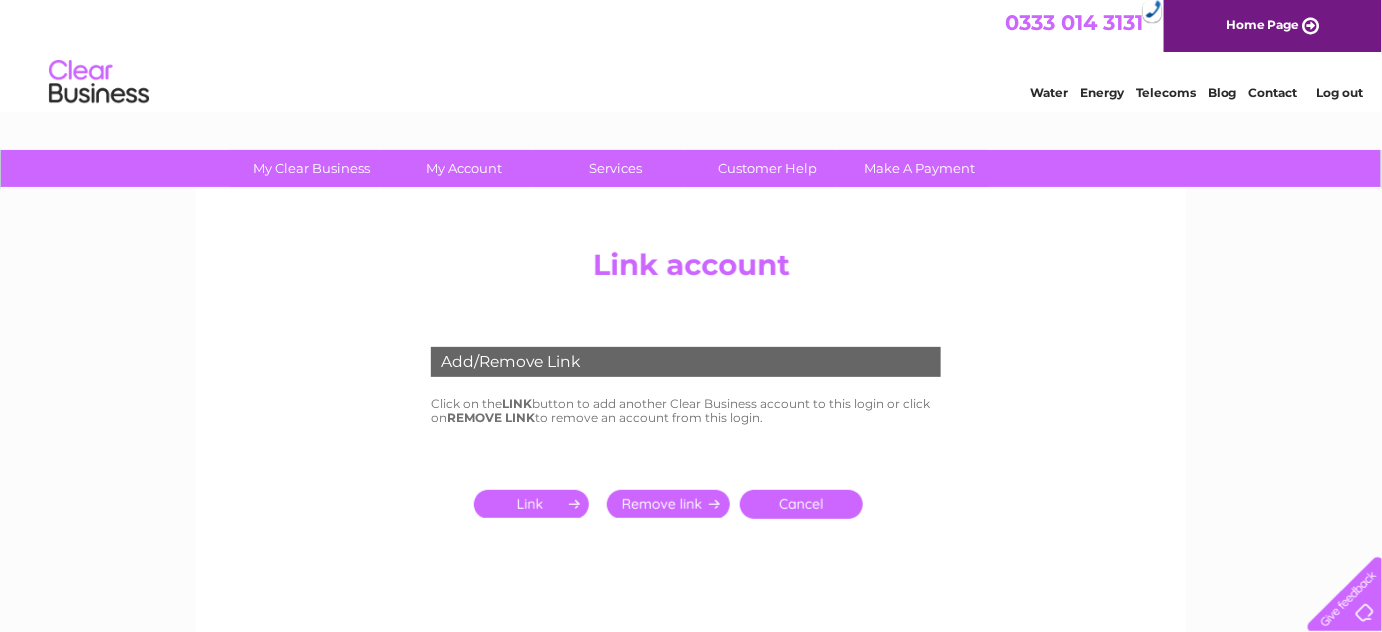 click at bounding box center (535, 504) 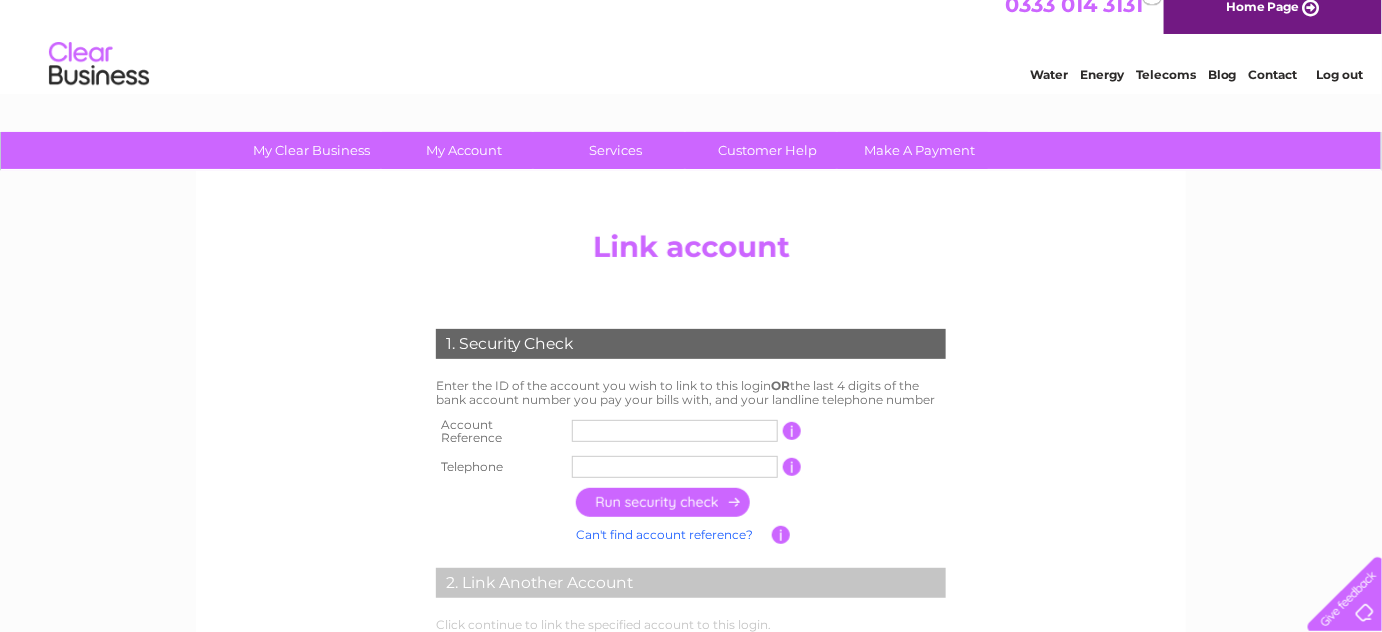 scroll, scrollTop: 0, scrollLeft: 0, axis: both 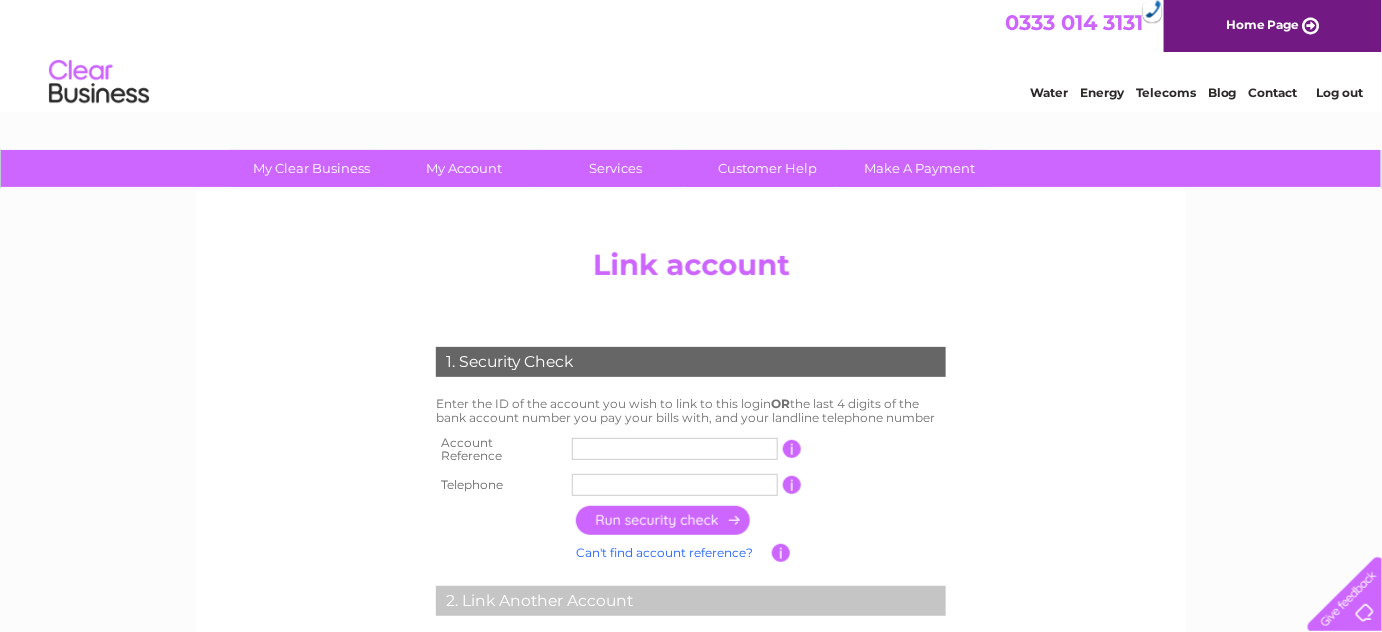 click at bounding box center (675, 449) 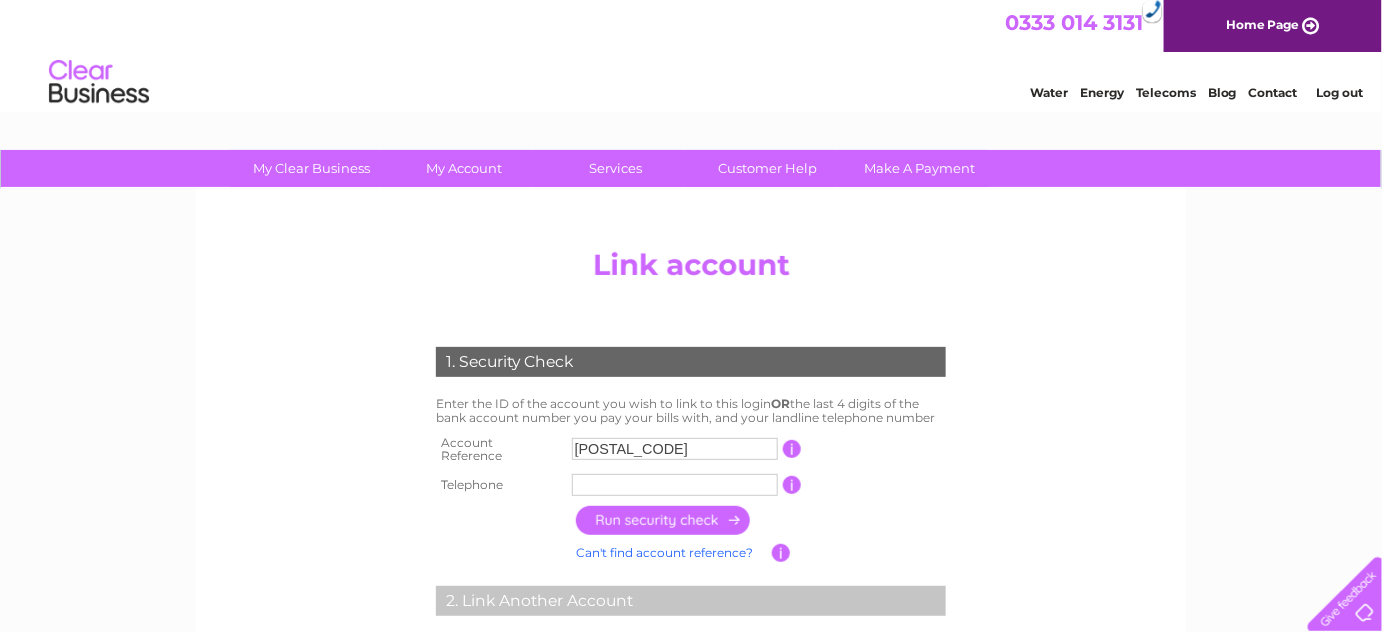 type on "900943" 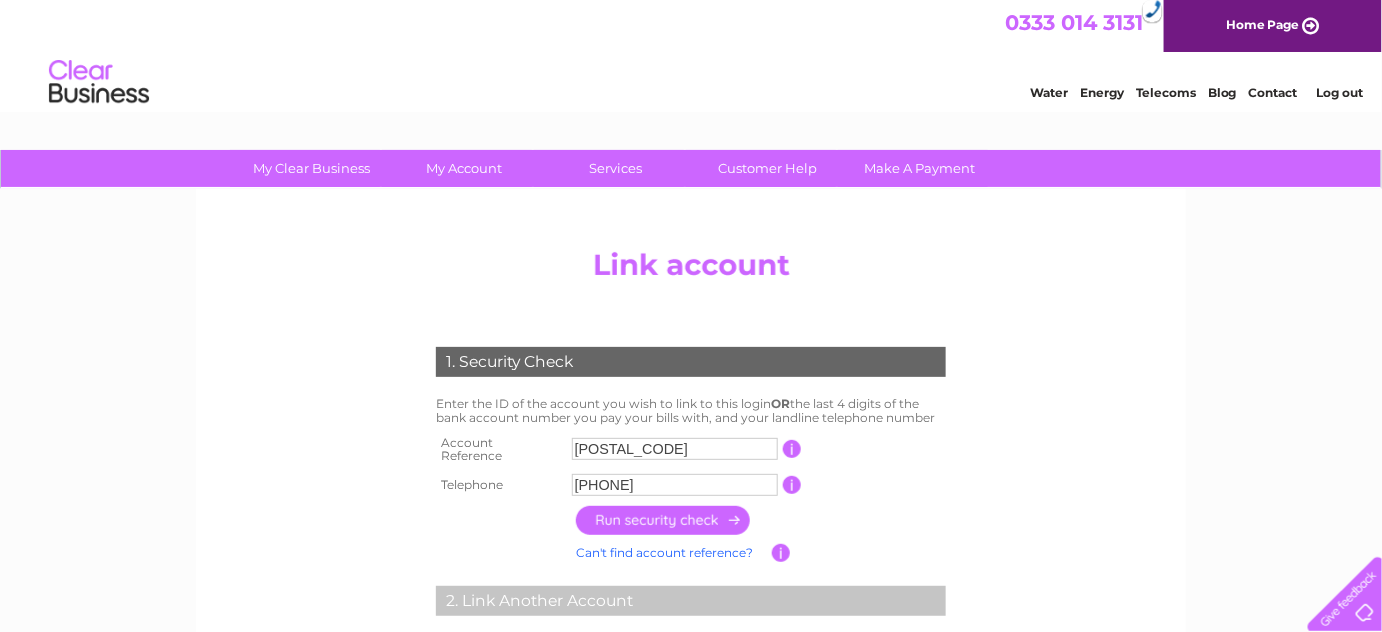 click at bounding box center [664, 520] 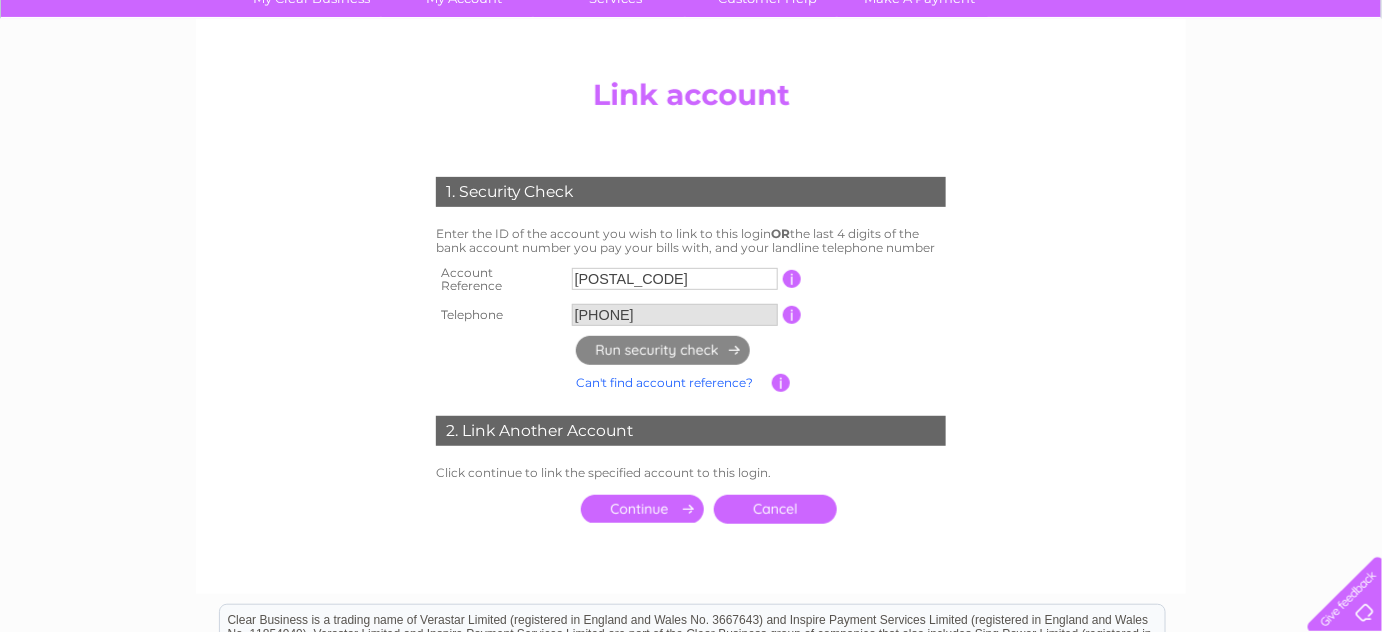 scroll, scrollTop: 181, scrollLeft: 0, axis: vertical 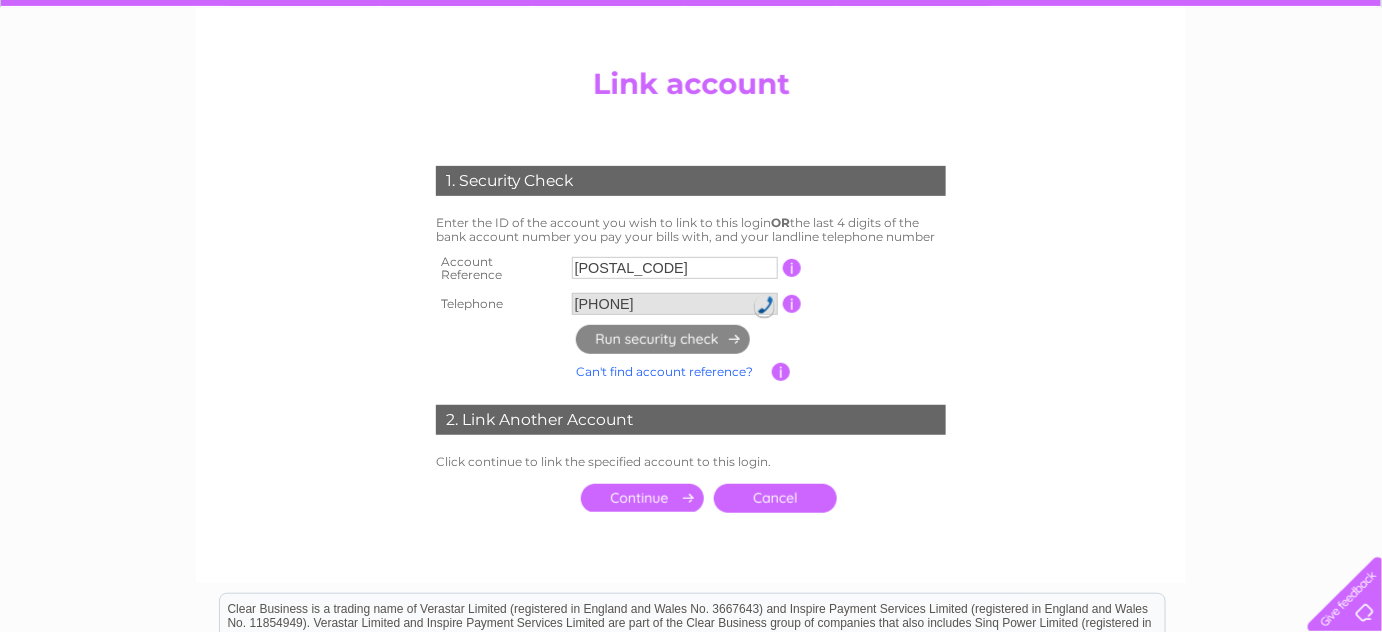click at bounding box center (642, 498) 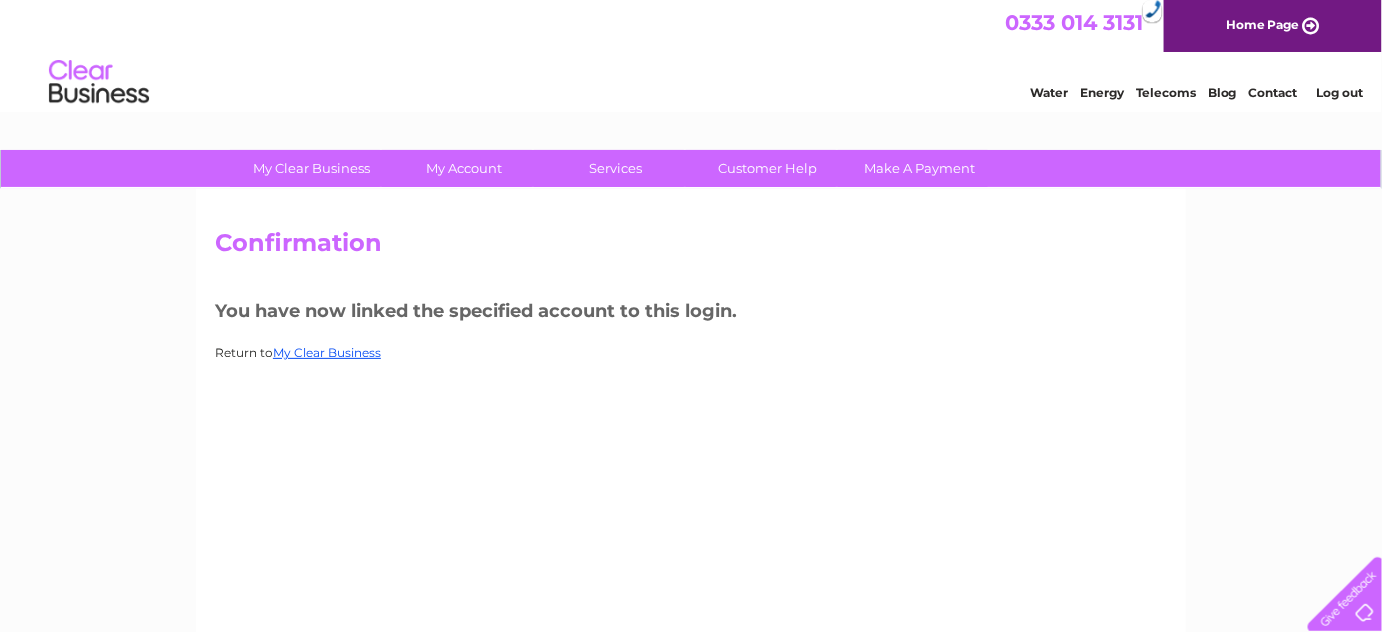 scroll, scrollTop: 0, scrollLeft: 0, axis: both 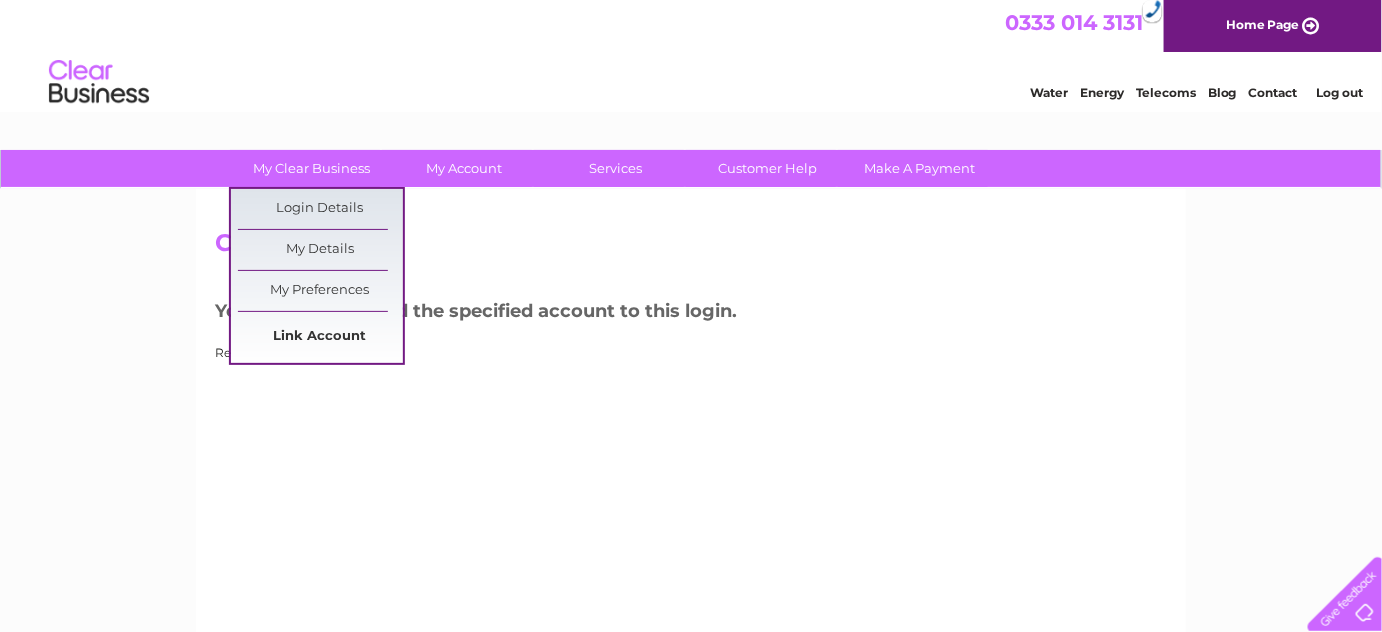 click on "Link Account" at bounding box center (320, 337) 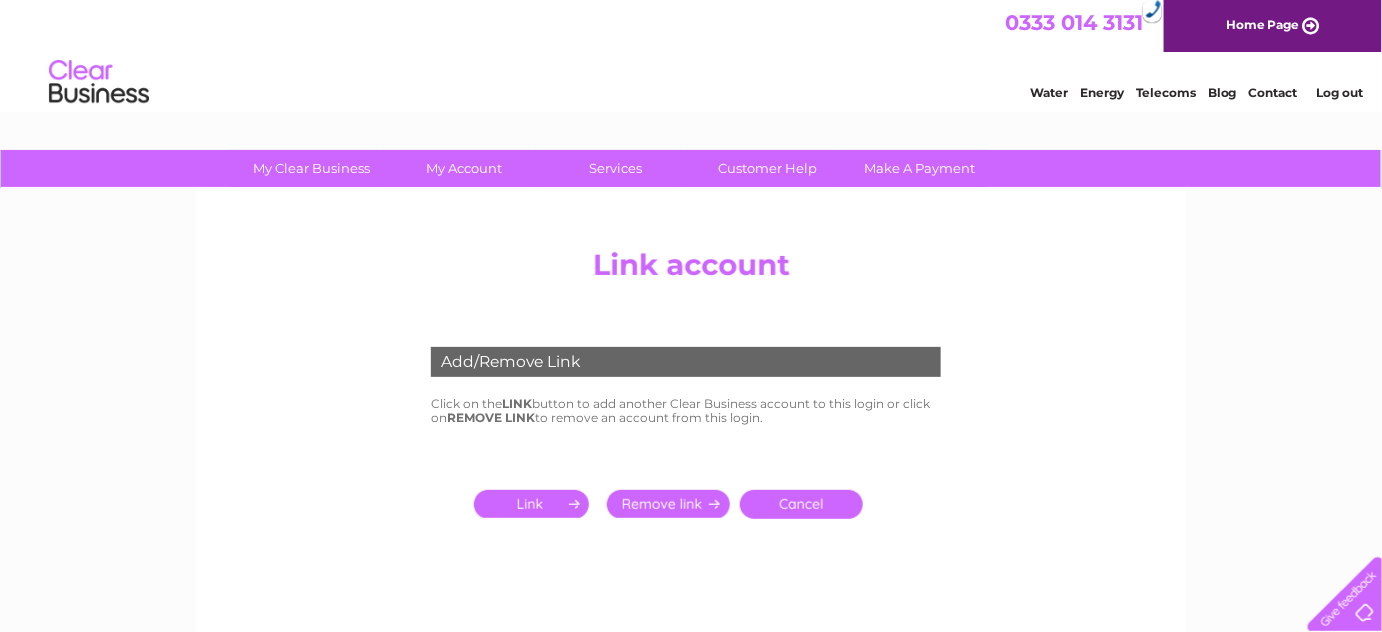 scroll, scrollTop: 0, scrollLeft: 0, axis: both 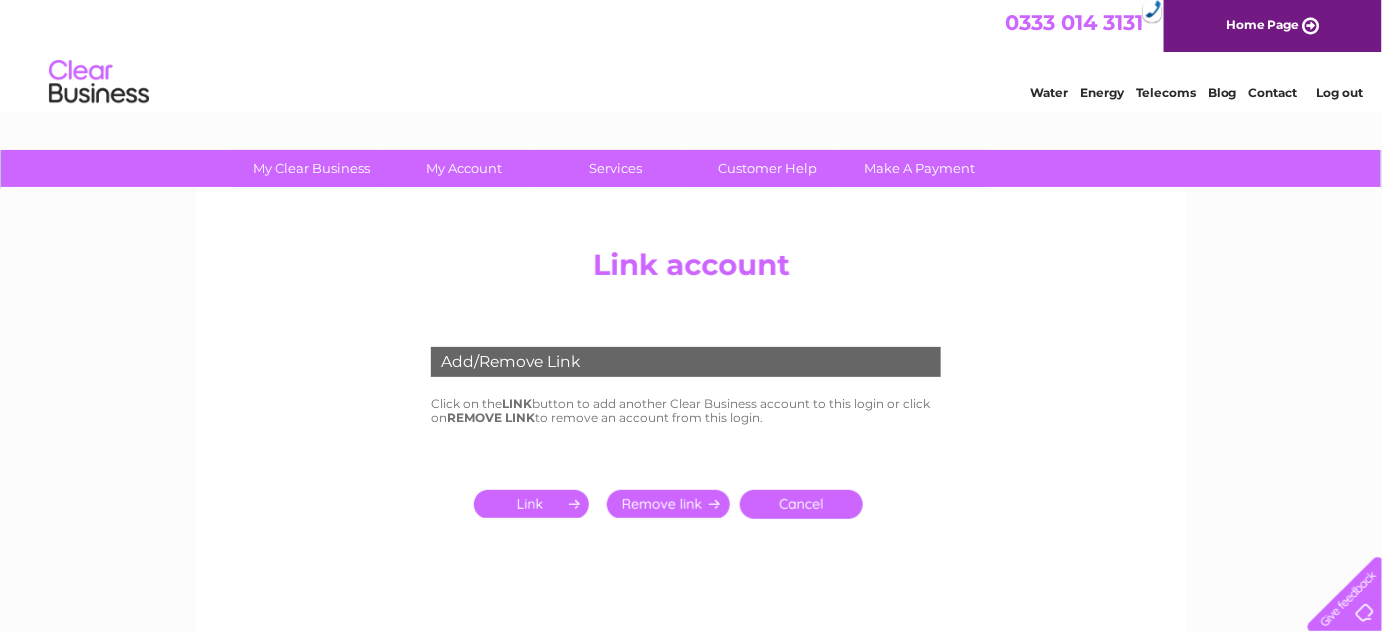 click at bounding box center (535, 504) 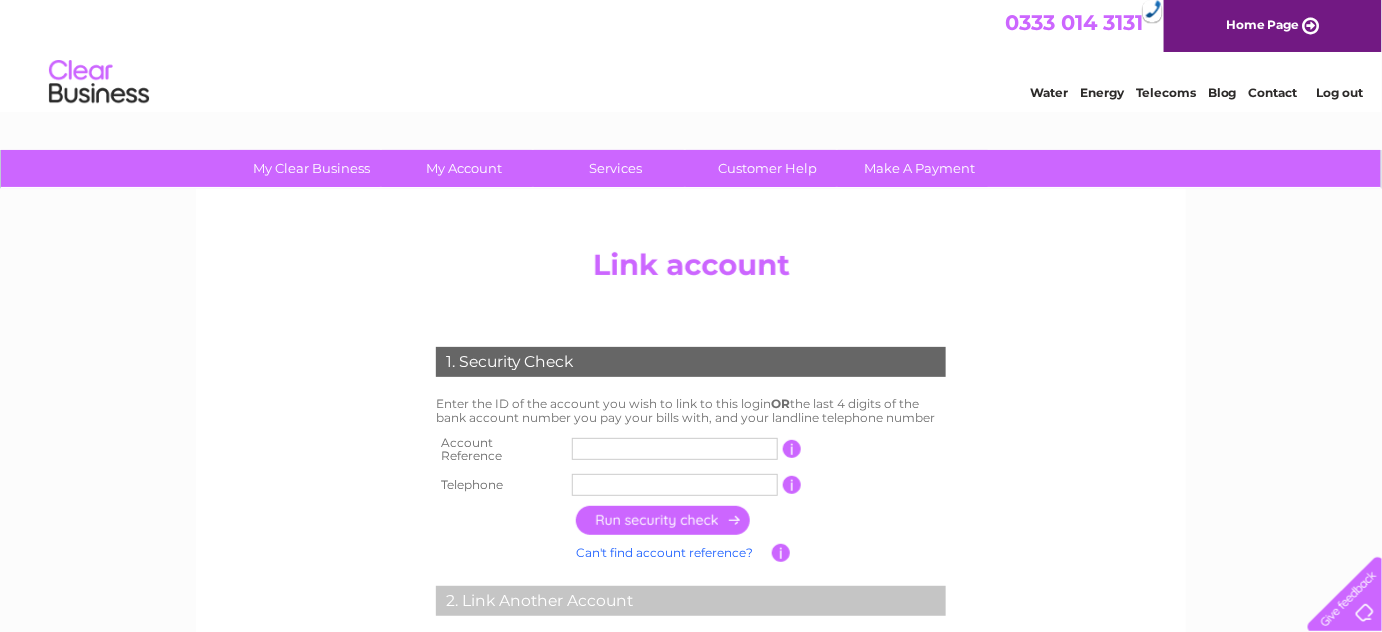 click at bounding box center [675, 449] 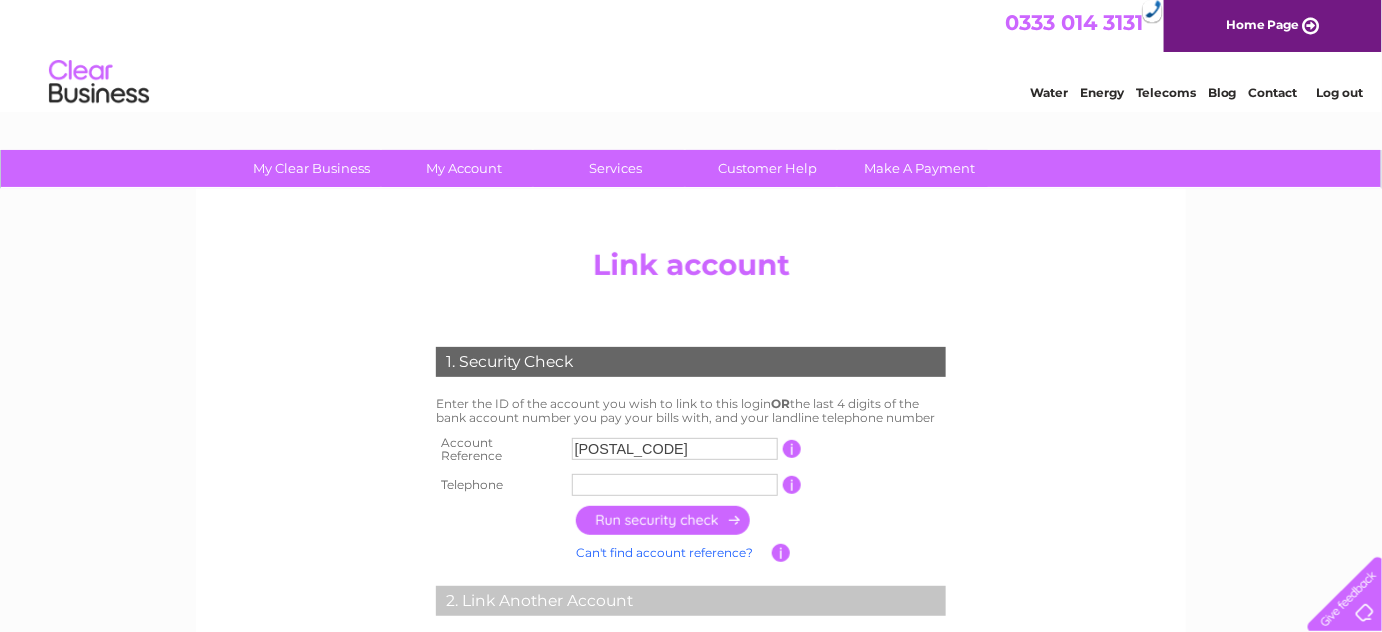 type on "919188" 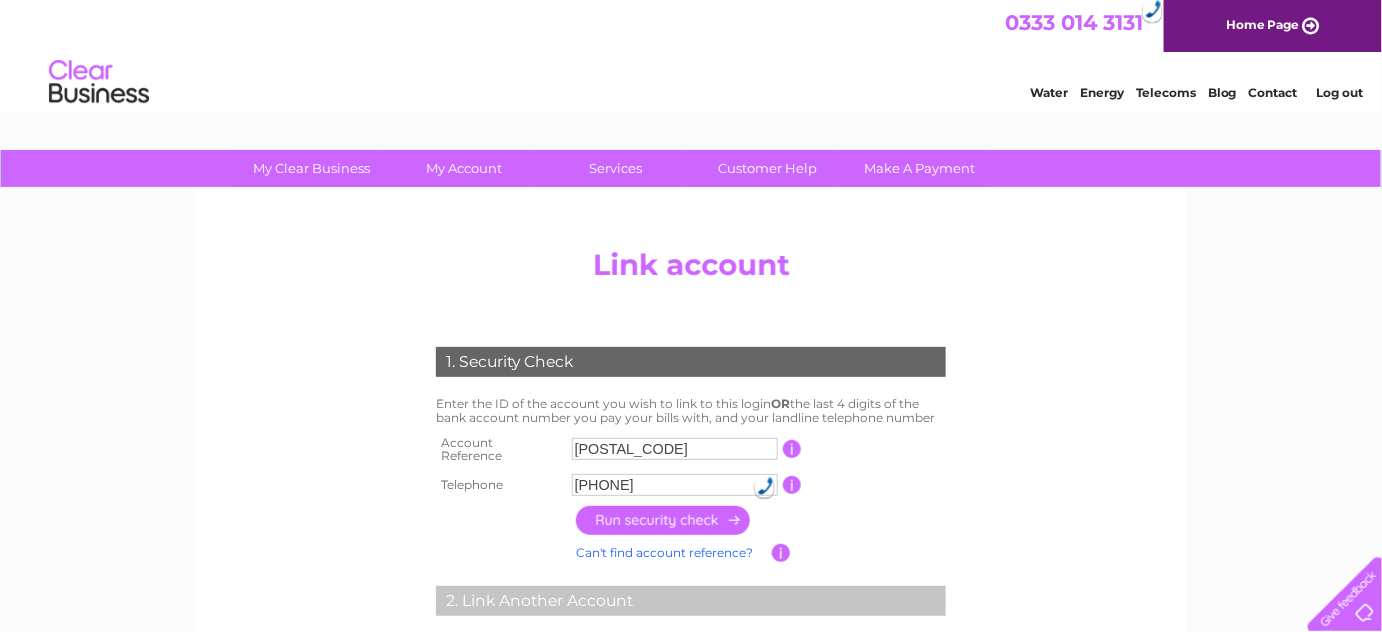 click at bounding box center [664, 520] 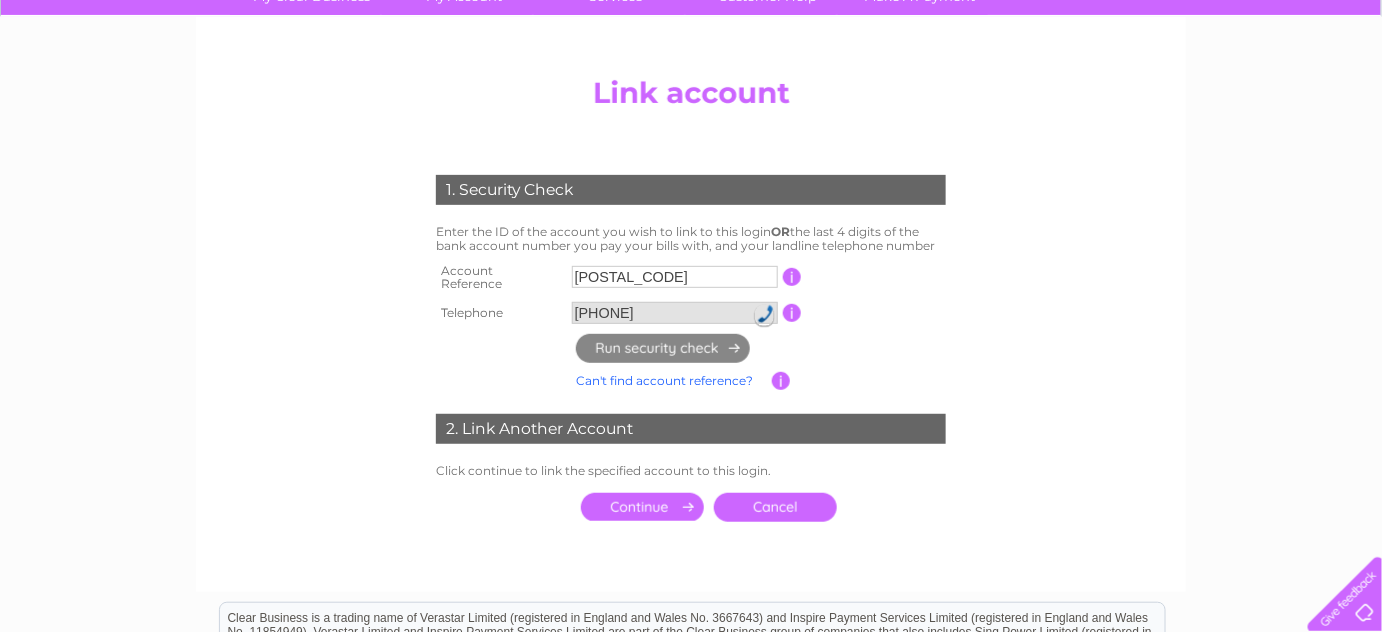 scroll, scrollTop: 181, scrollLeft: 0, axis: vertical 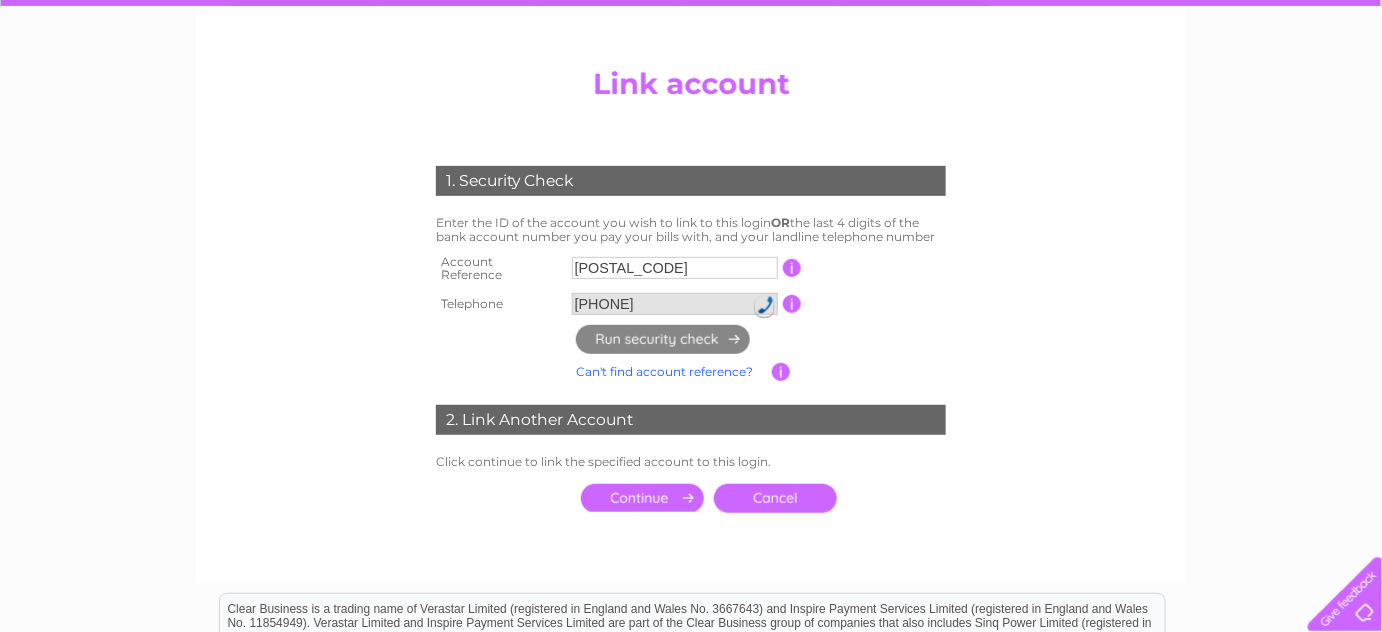 click at bounding box center (642, 498) 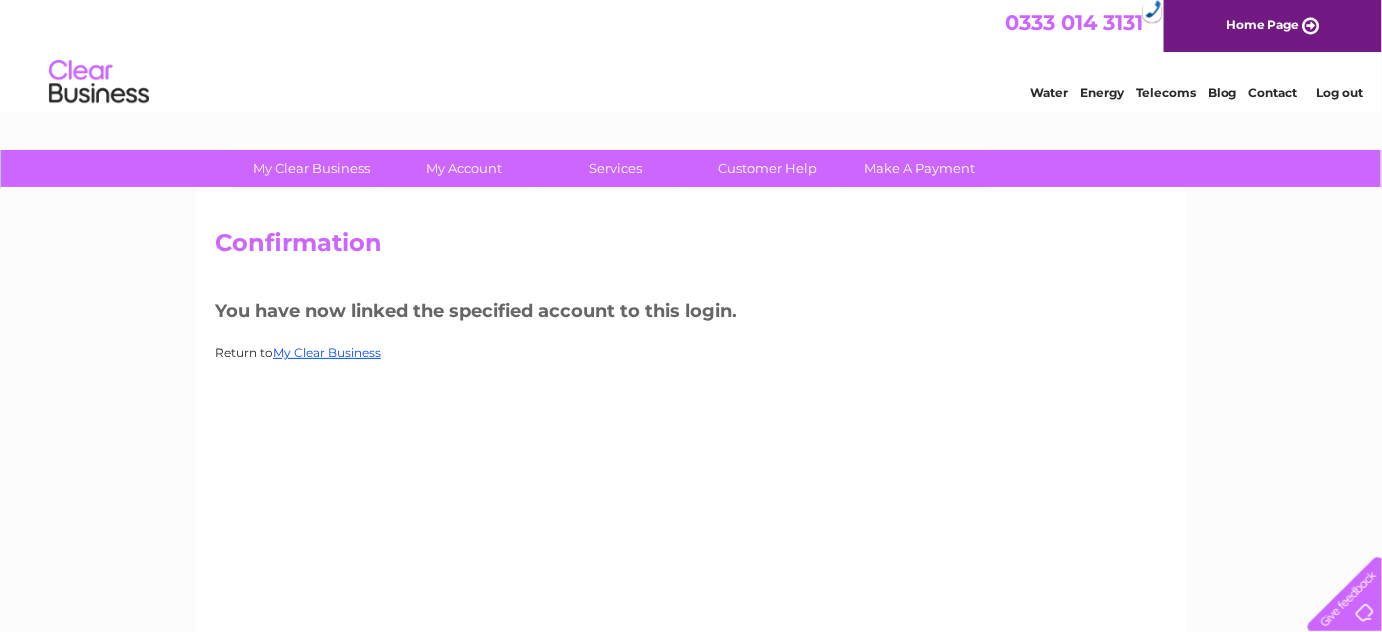 scroll, scrollTop: 0, scrollLeft: 0, axis: both 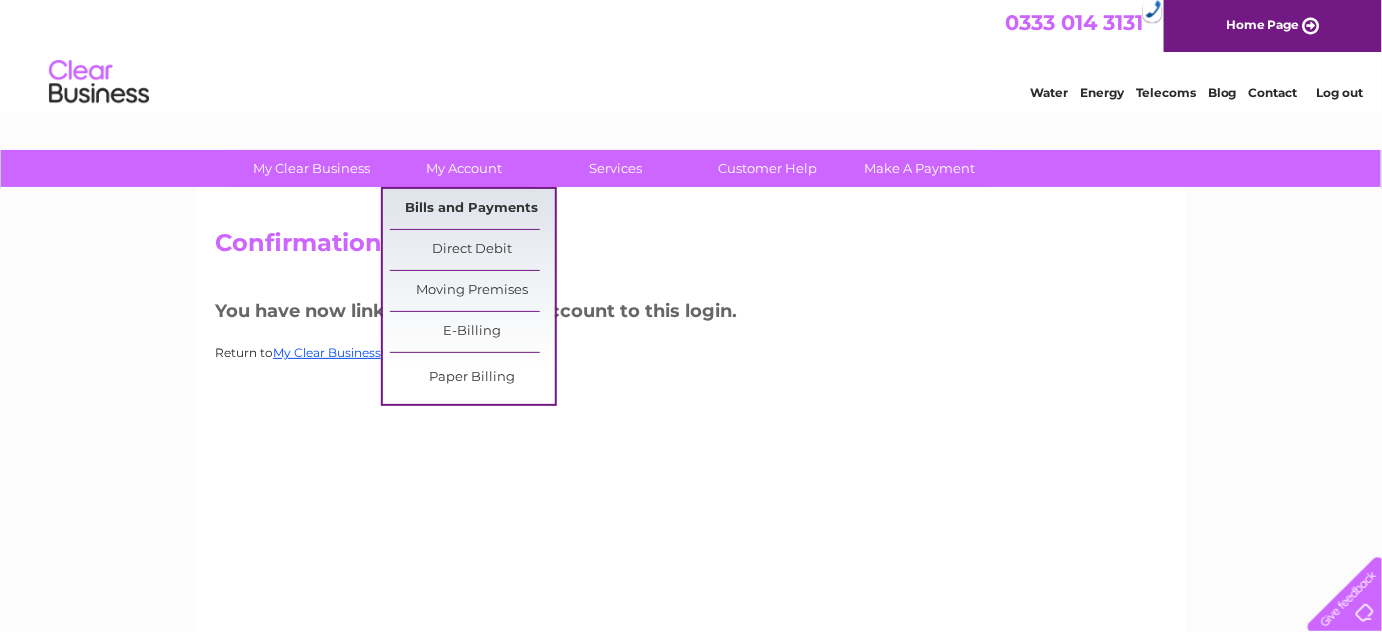 click on "Bills and Payments" at bounding box center [472, 209] 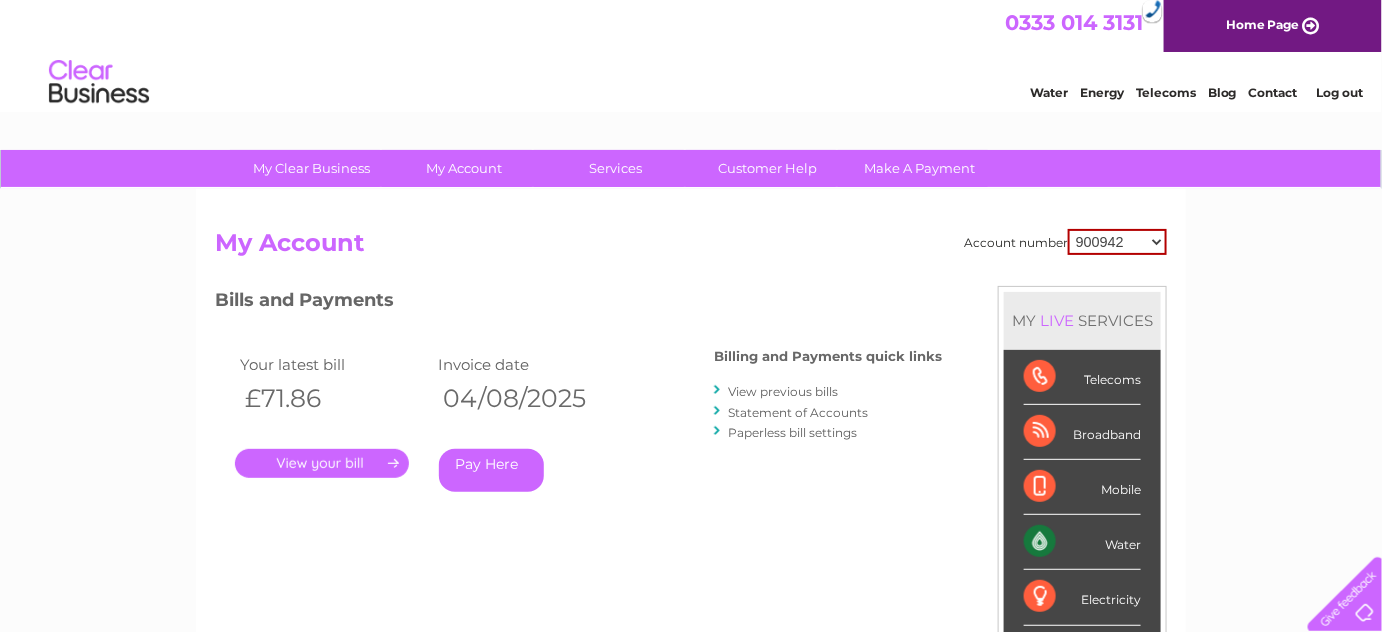 scroll, scrollTop: 0, scrollLeft: 0, axis: both 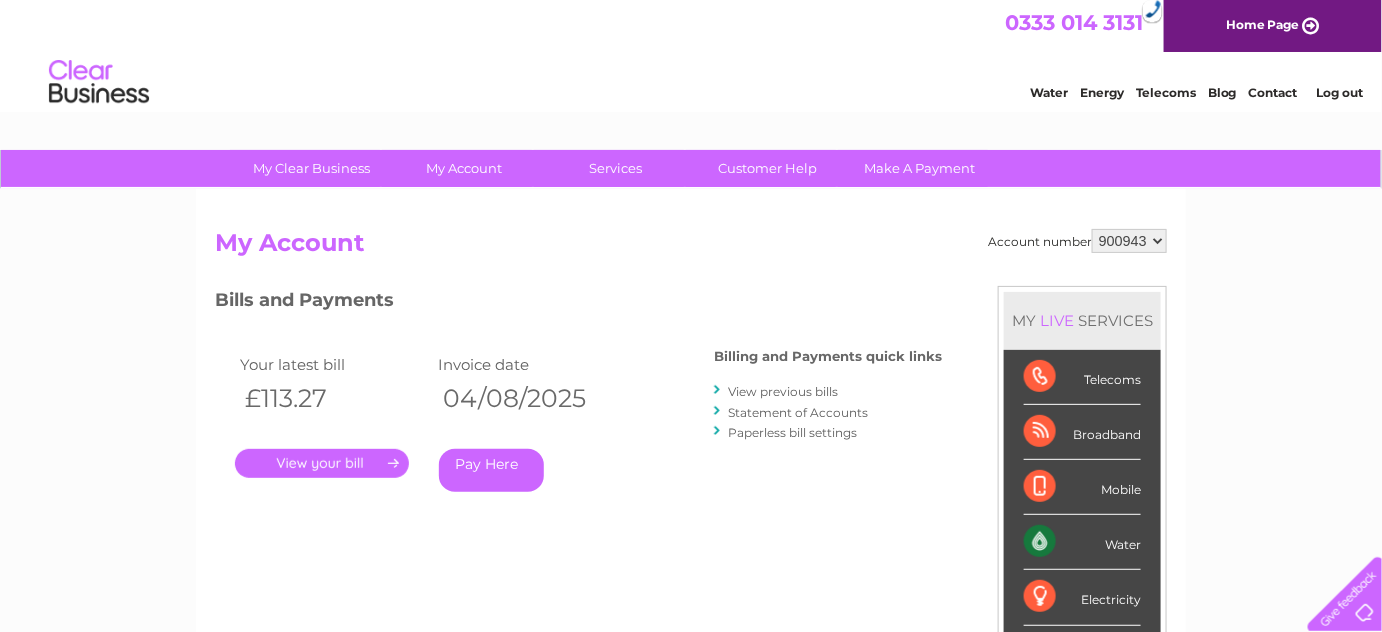 click on "." at bounding box center [322, 463] 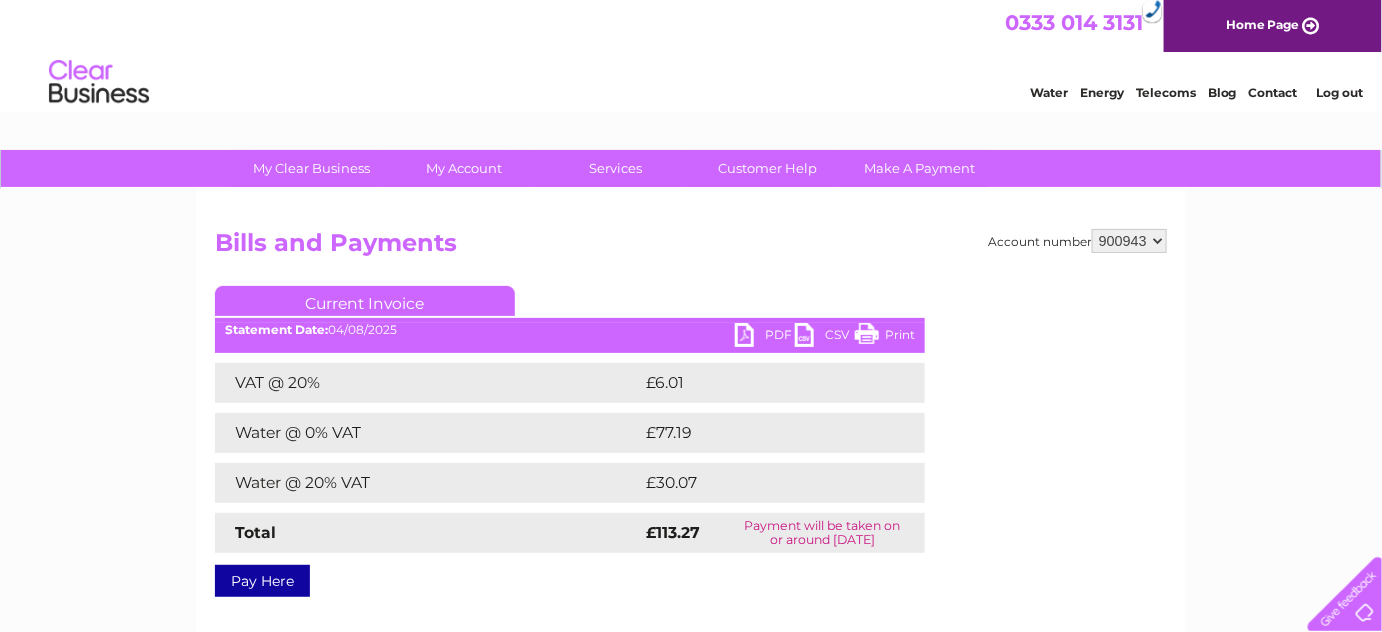 scroll, scrollTop: 0, scrollLeft: 0, axis: both 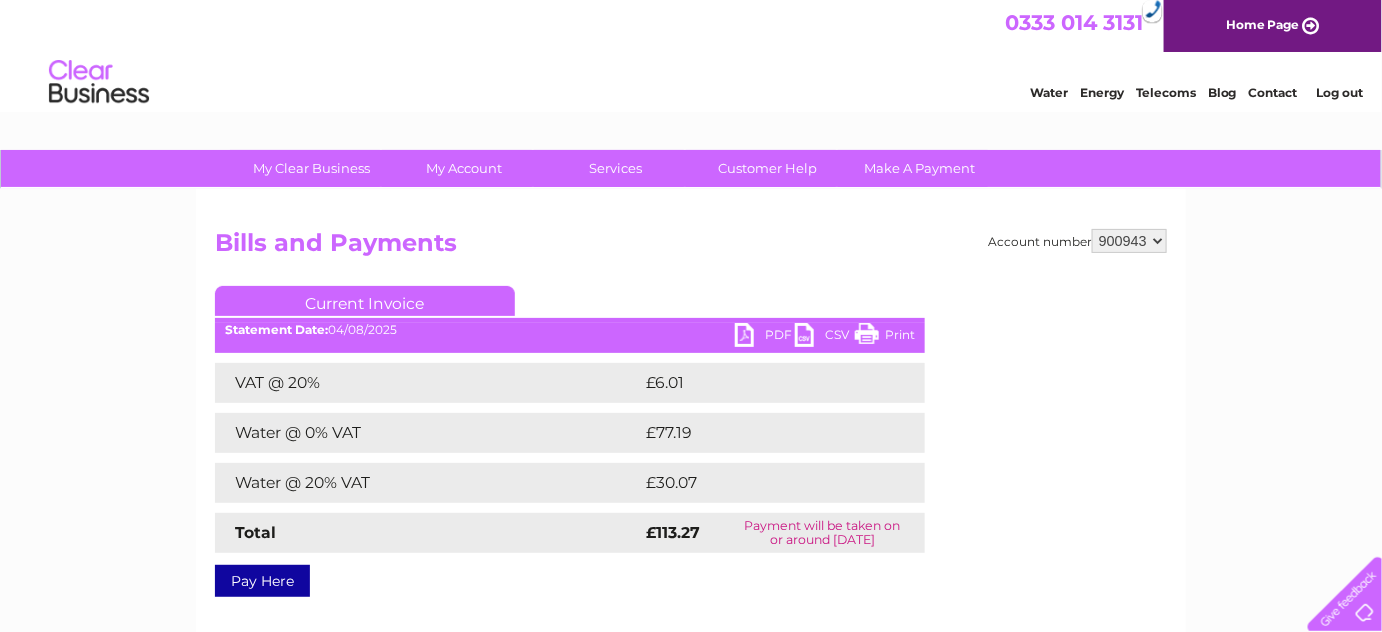 click on "PDF" at bounding box center (765, 337) 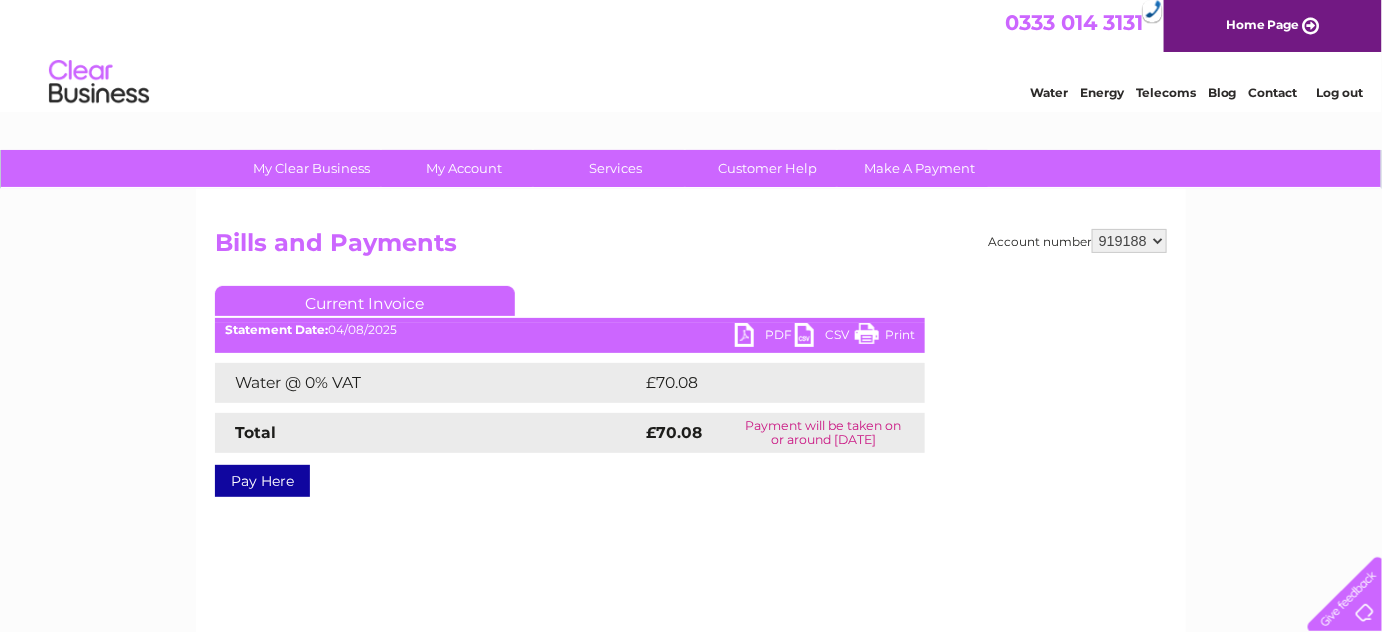 scroll, scrollTop: 0, scrollLeft: 0, axis: both 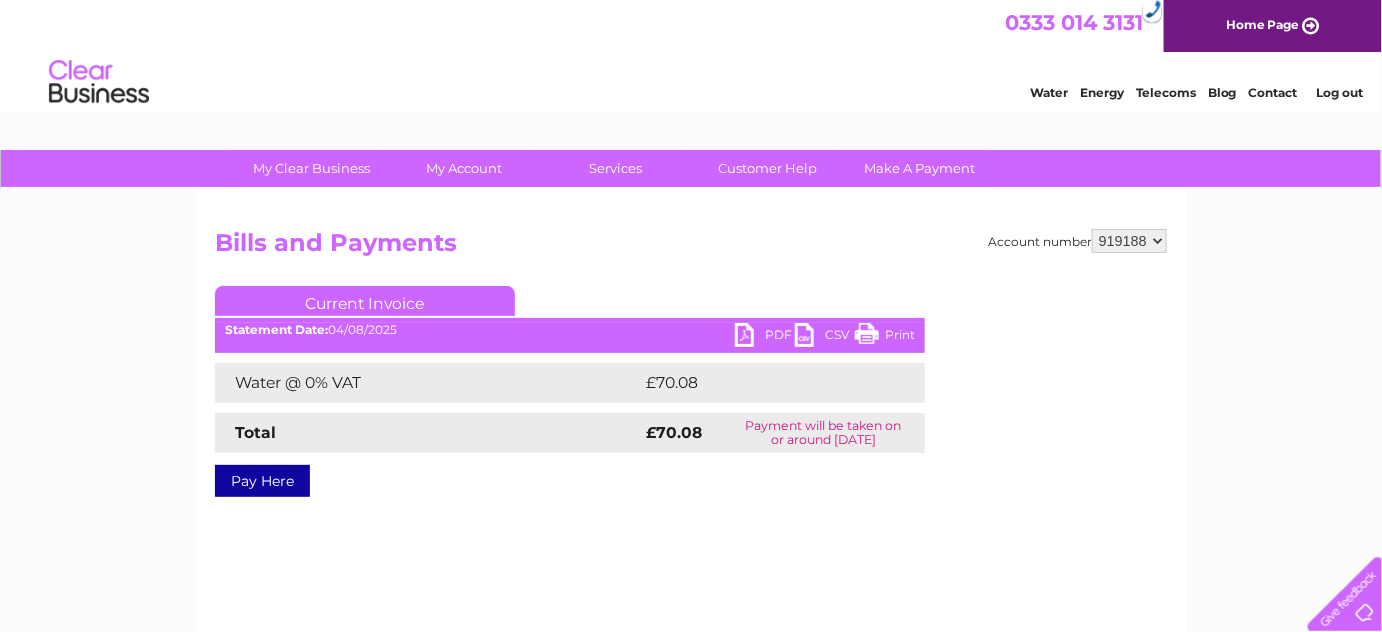 click on "PDF" at bounding box center [765, 337] 